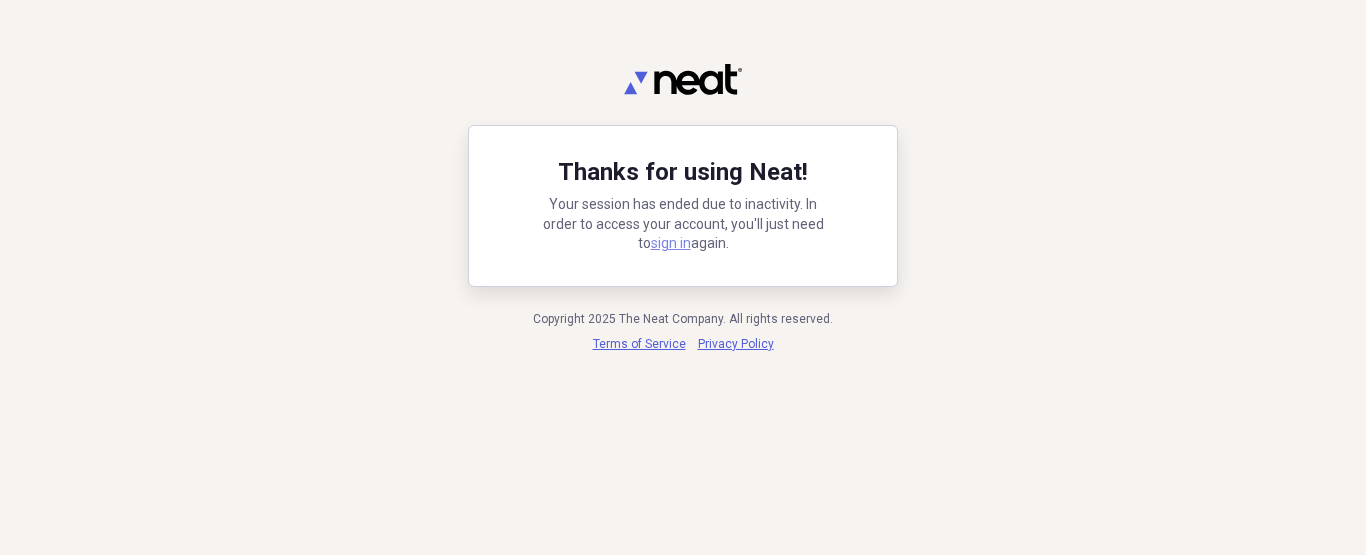 scroll, scrollTop: 0, scrollLeft: 0, axis: both 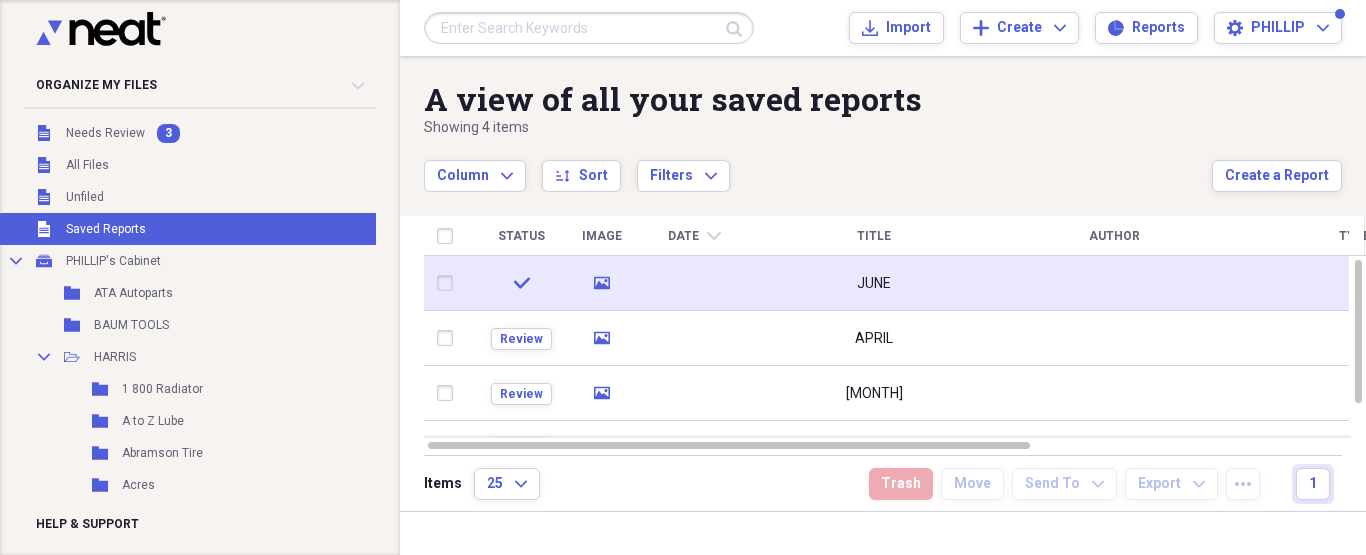 click on "JUNE" at bounding box center (874, 284) 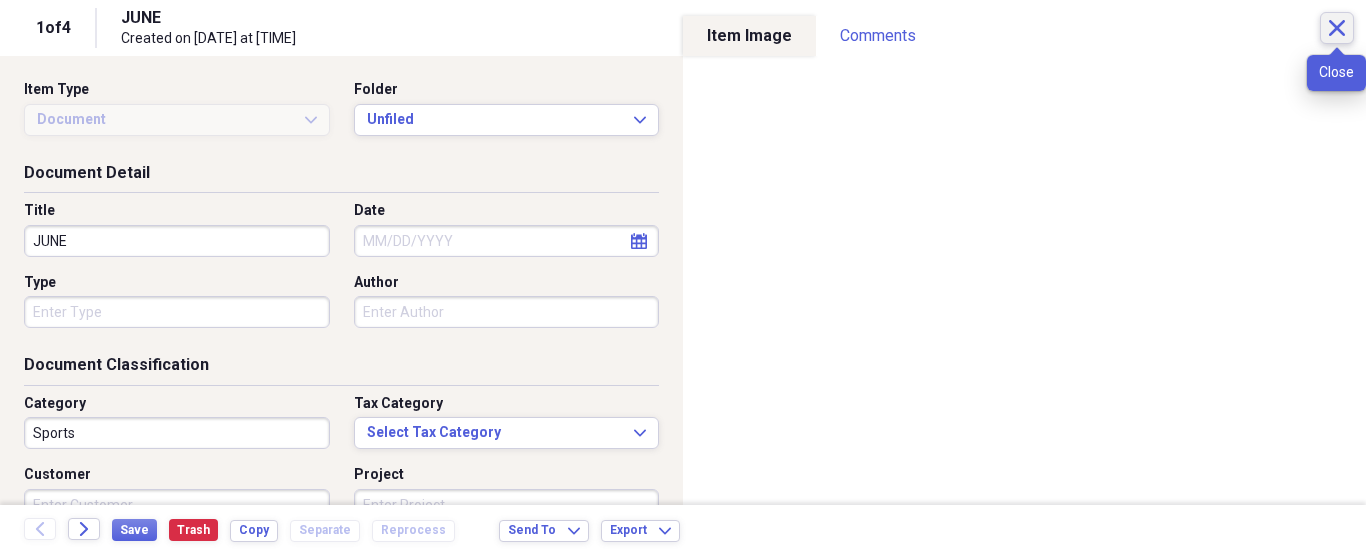 click 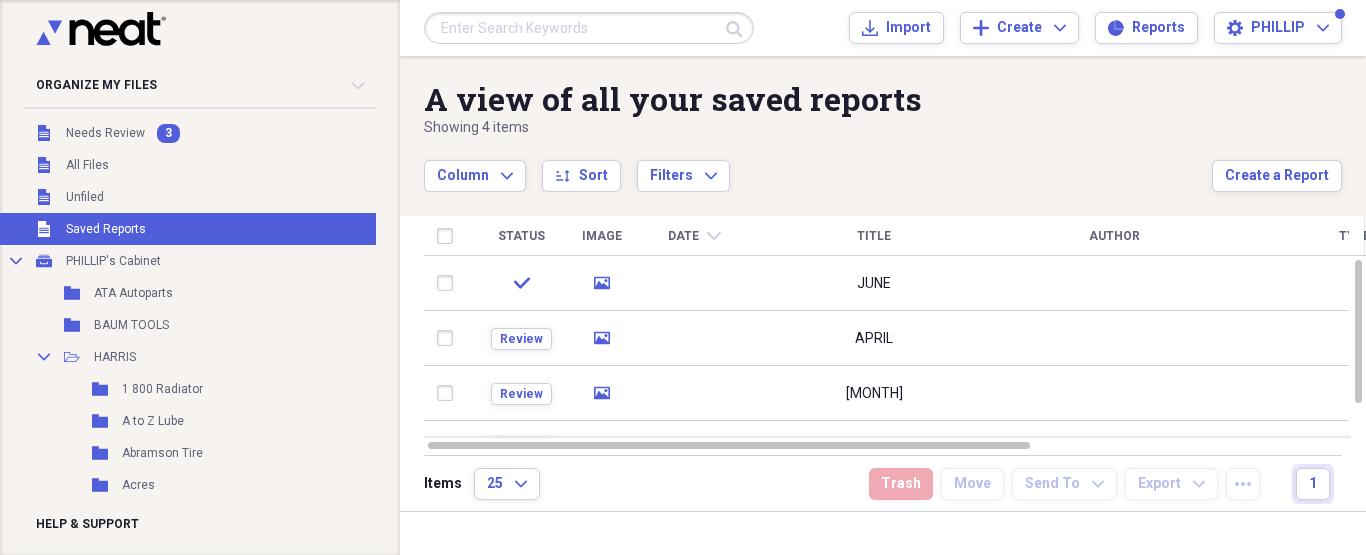 click on "Saved Reports" at bounding box center (106, 229) 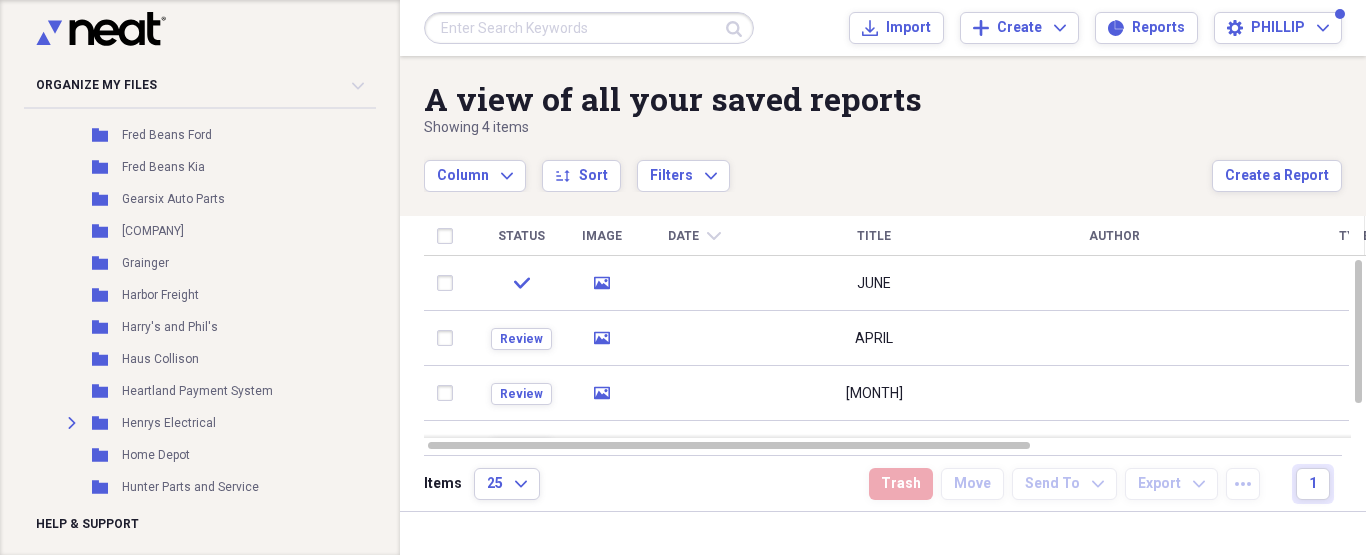 scroll, scrollTop: 2080, scrollLeft: 0, axis: vertical 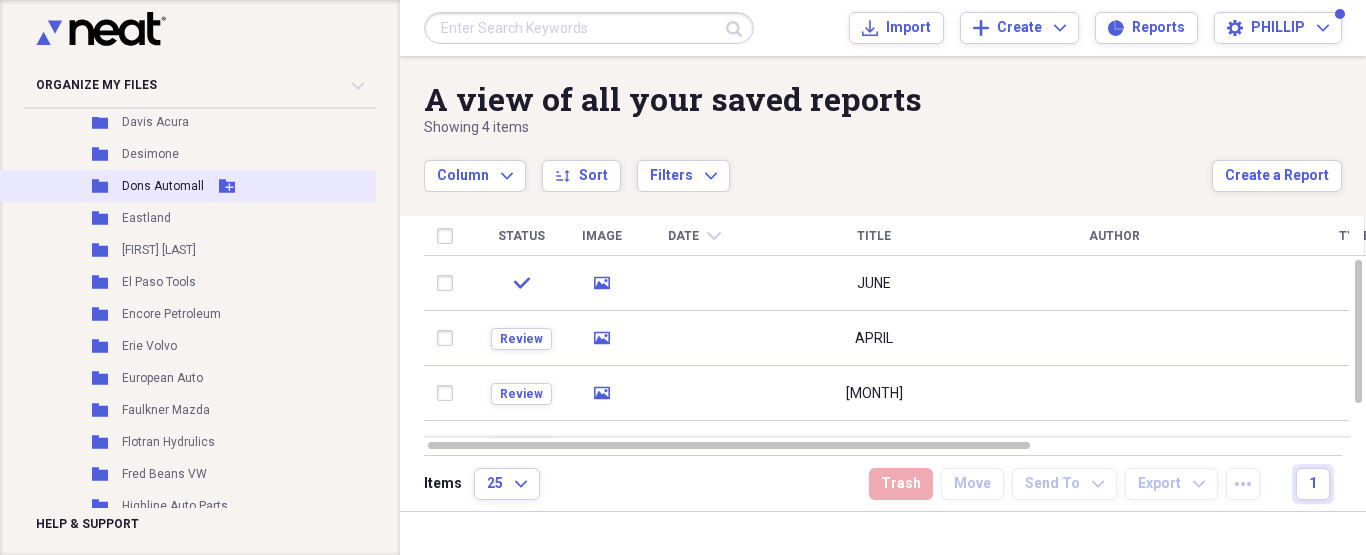 click on "Dons Automall" at bounding box center (163, 186) 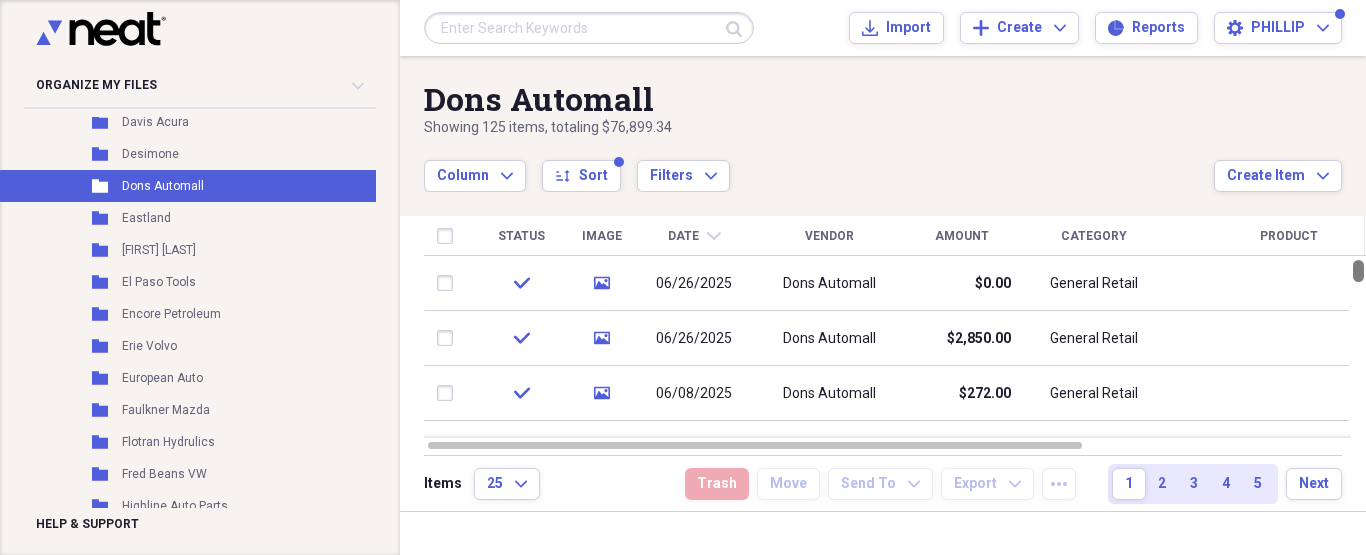 drag, startPoint x: 1359, startPoint y: 274, endPoint x: 1355, endPoint y: 239, distance: 35.22783 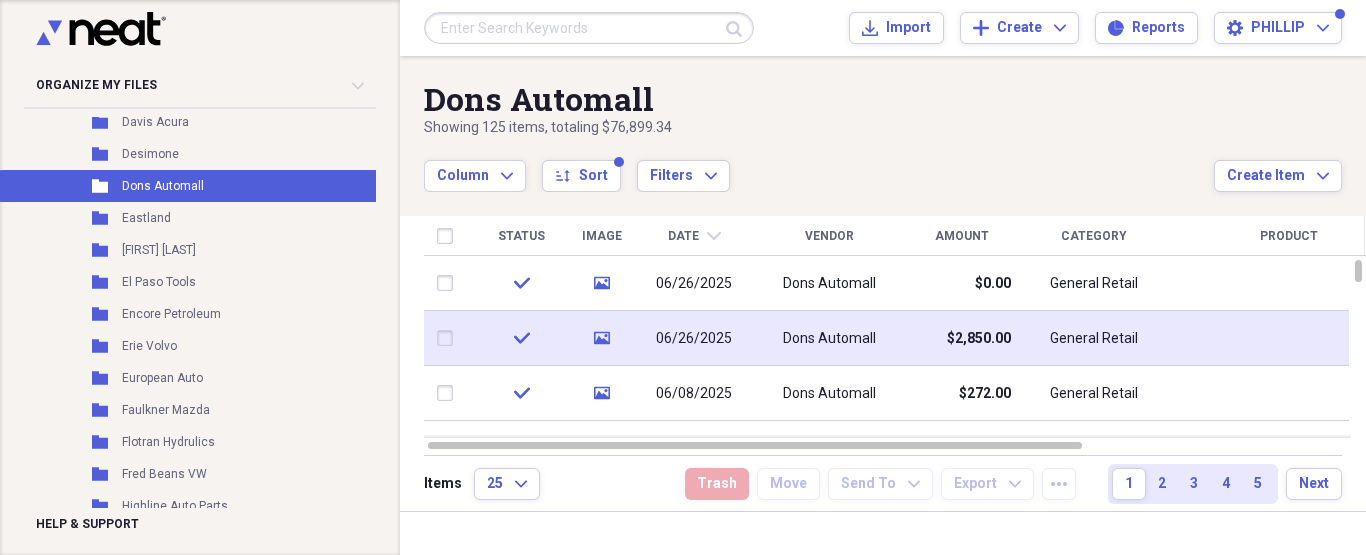 click on "General Retail" at bounding box center [1094, 338] 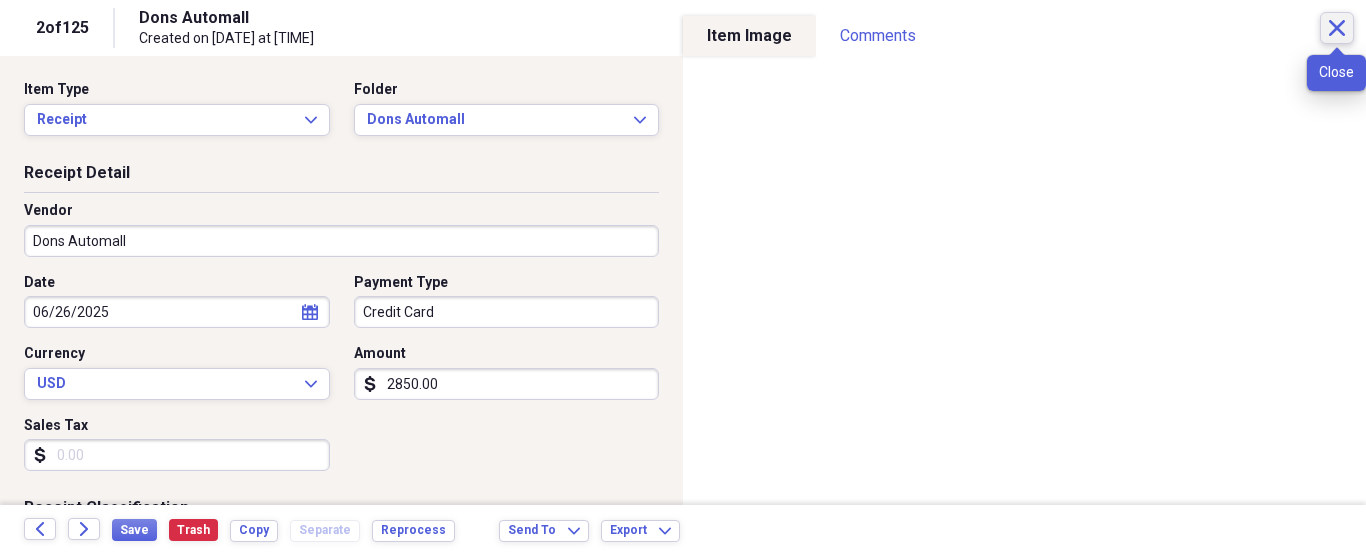 click 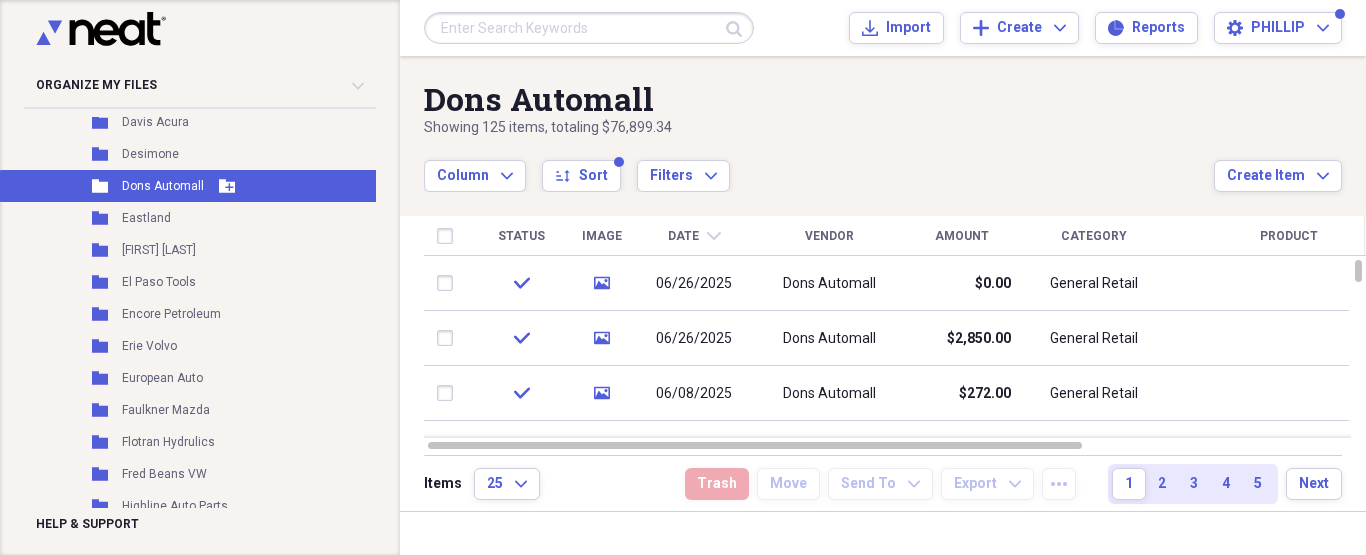click on "Dons Automall" at bounding box center [163, 186] 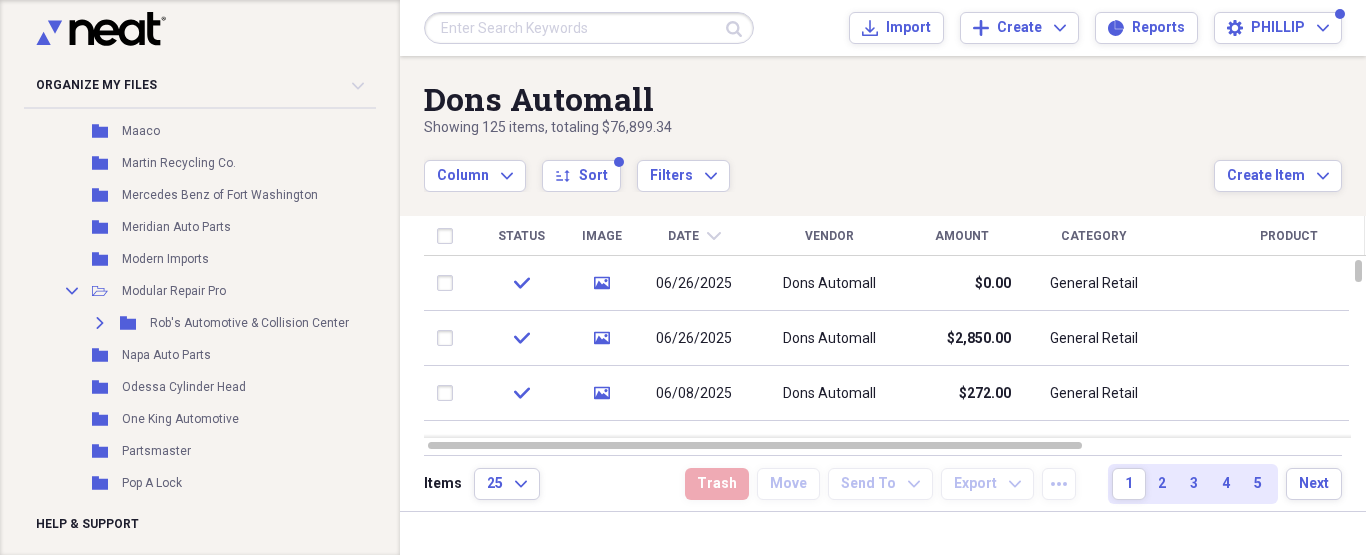 scroll, scrollTop: 6529, scrollLeft: 0, axis: vertical 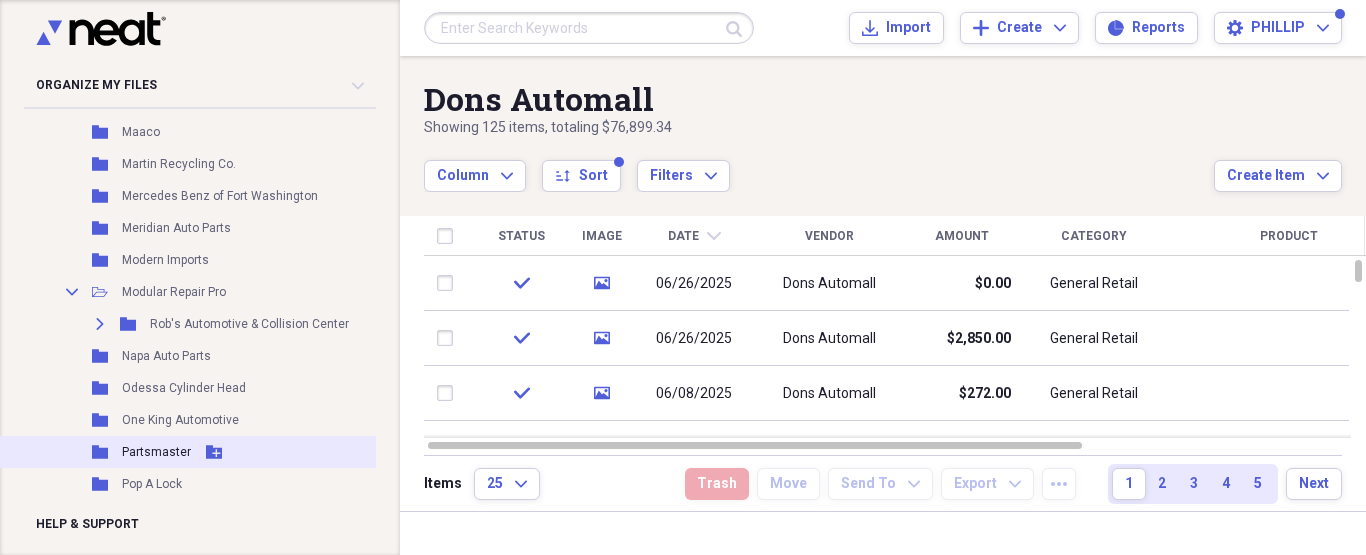 click on "Folder Partsmaster Add Folder" at bounding box center (205, 452) 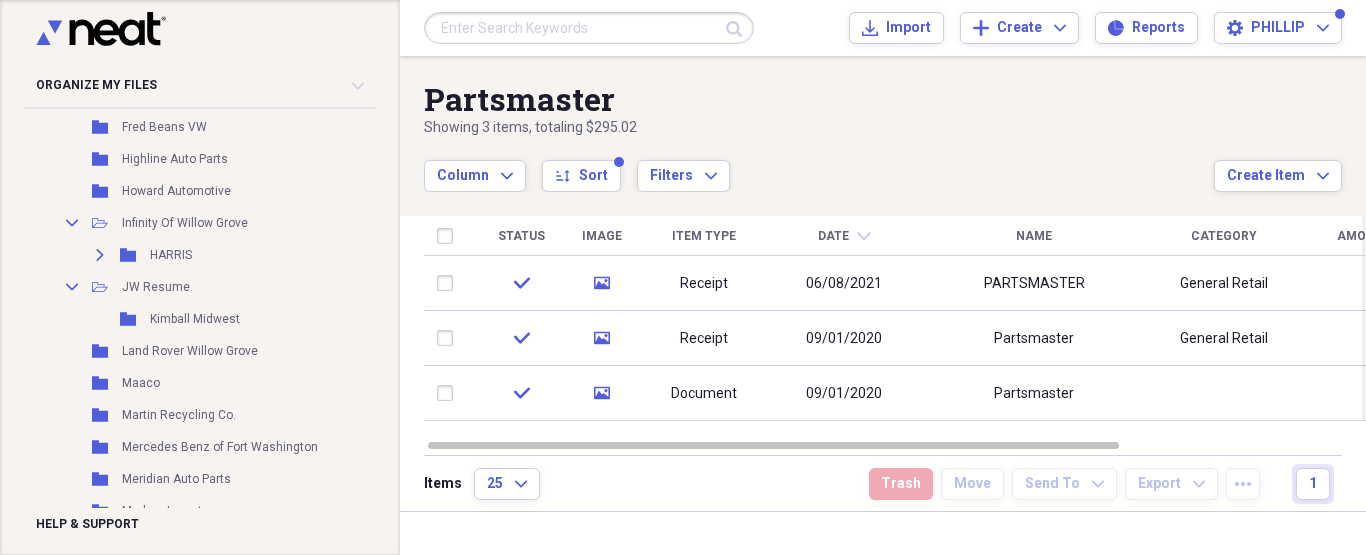 scroll, scrollTop: 6249, scrollLeft: 0, axis: vertical 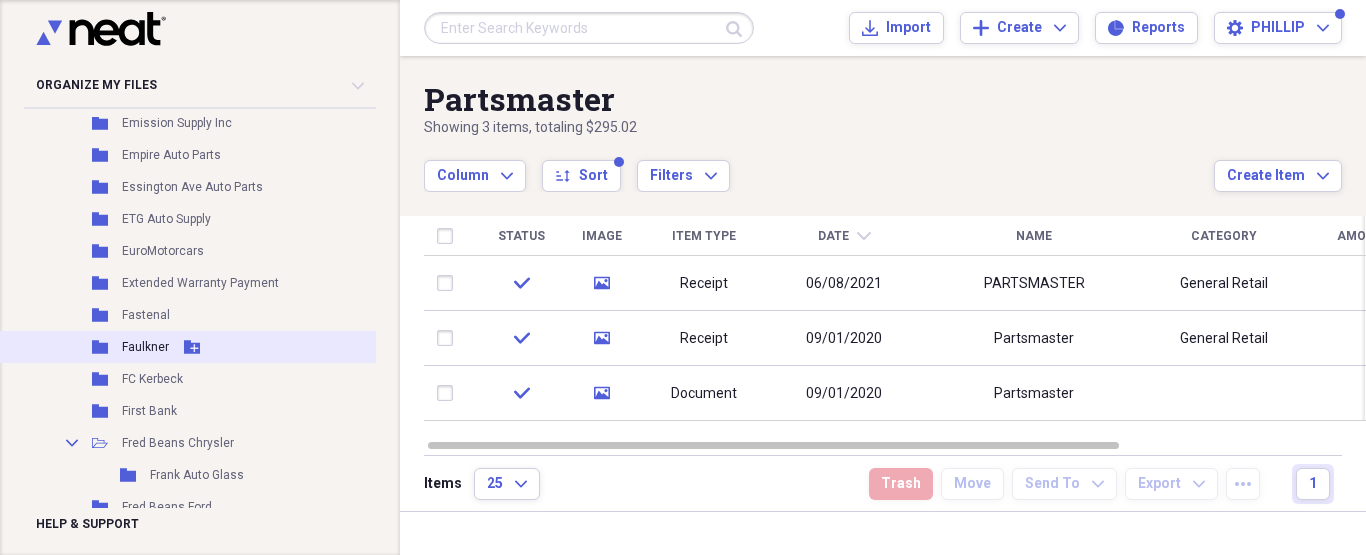 click on "Faulkner" at bounding box center (145, 347) 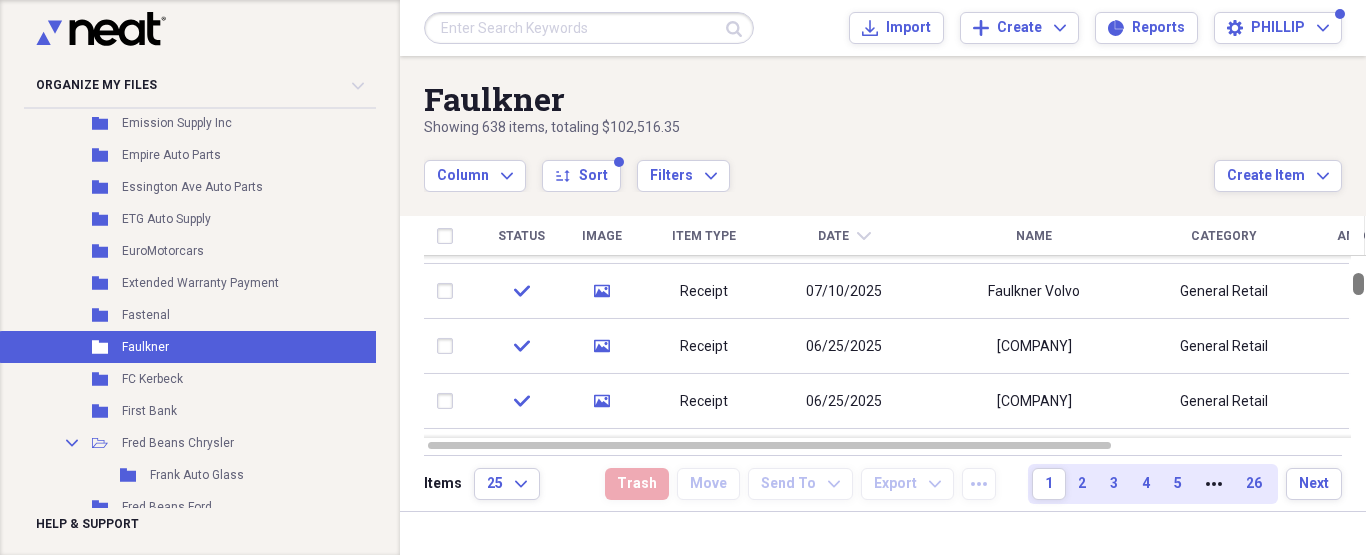 drag, startPoint x: 1360, startPoint y: 274, endPoint x: 1357, endPoint y: 287, distance: 13.341664 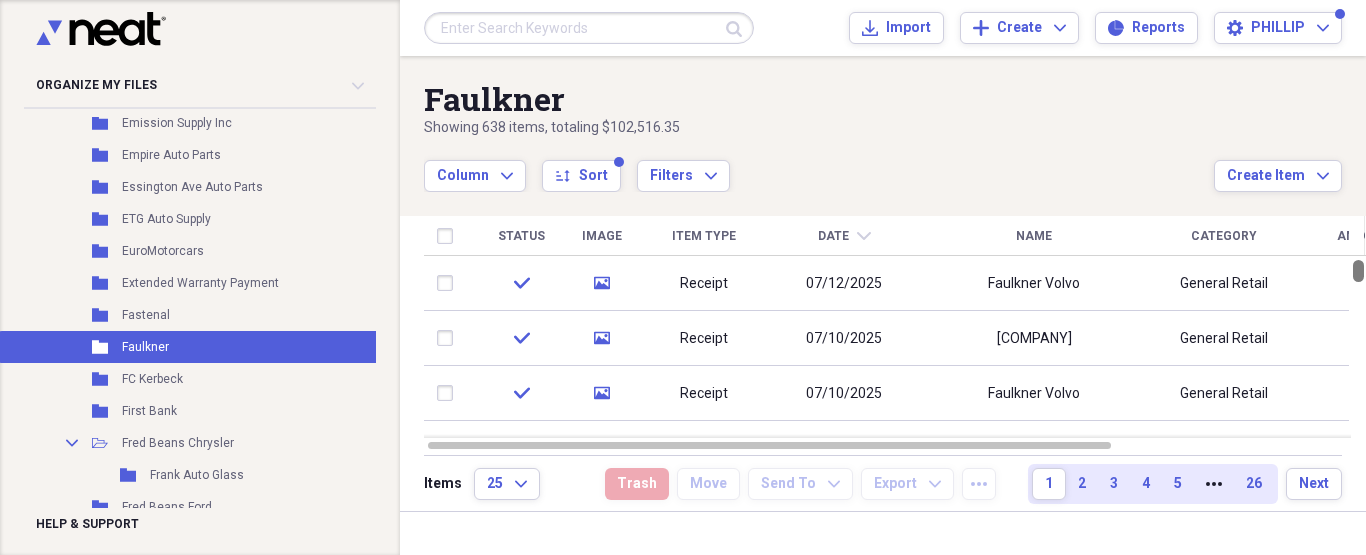 drag, startPoint x: 1358, startPoint y: 290, endPoint x: 1350, endPoint y: 228, distance: 62.514 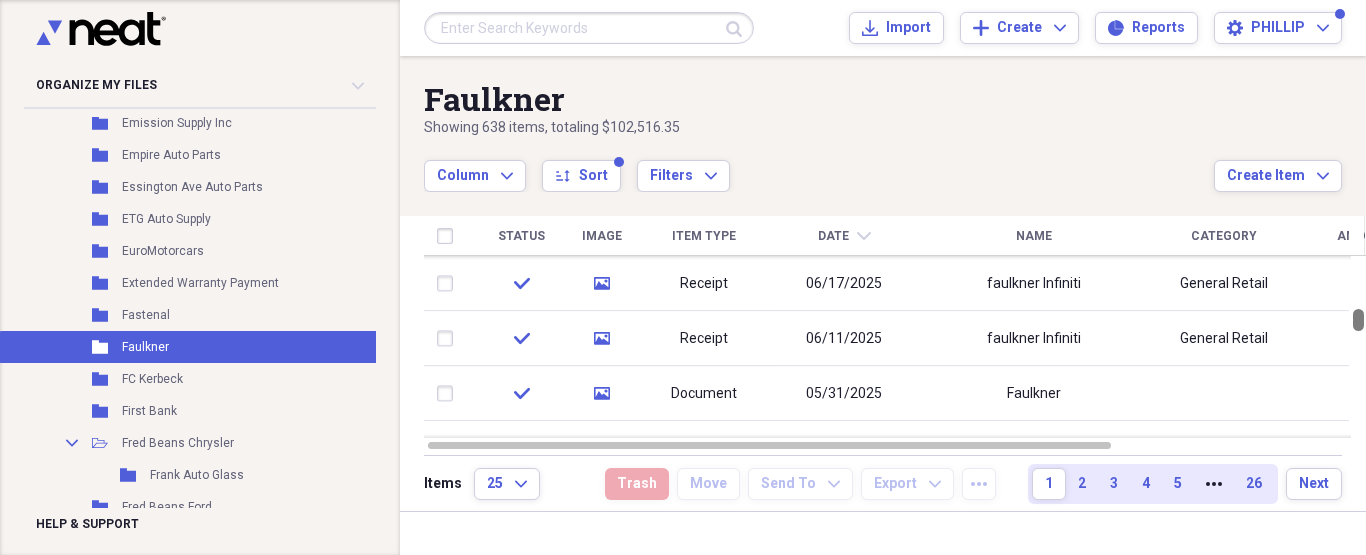 drag, startPoint x: 1360, startPoint y: 273, endPoint x: 1359, endPoint y: 322, distance: 49.010204 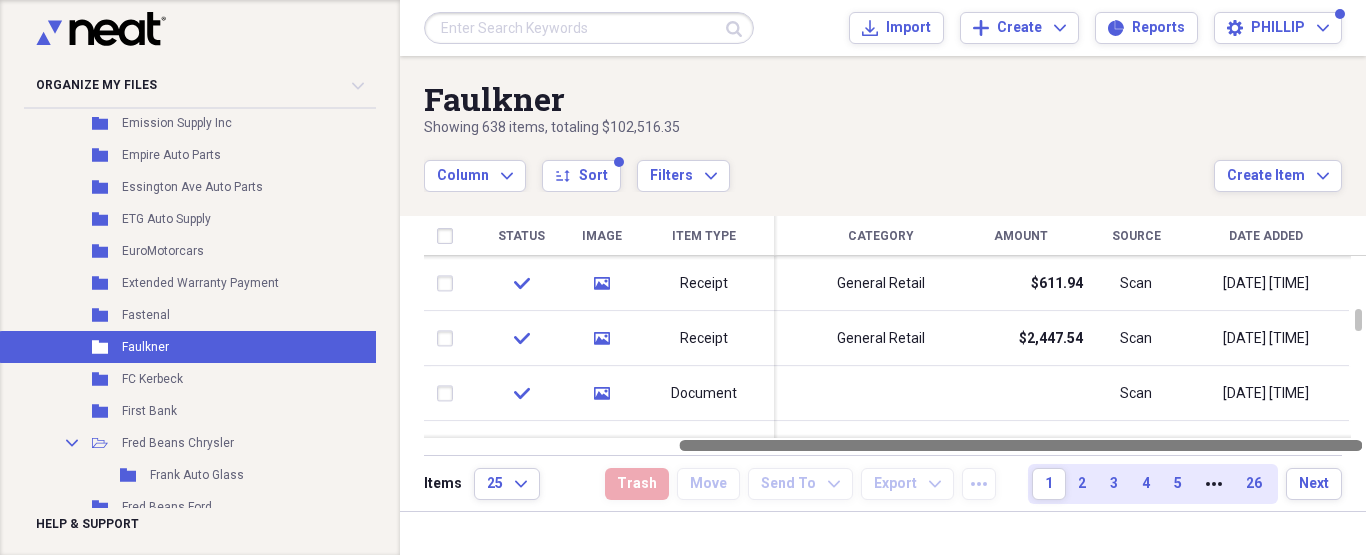 drag, startPoint x: 1031, startPoint y: 437, endPoint x: 1322, endPoint y: 436, distance: 291.0017 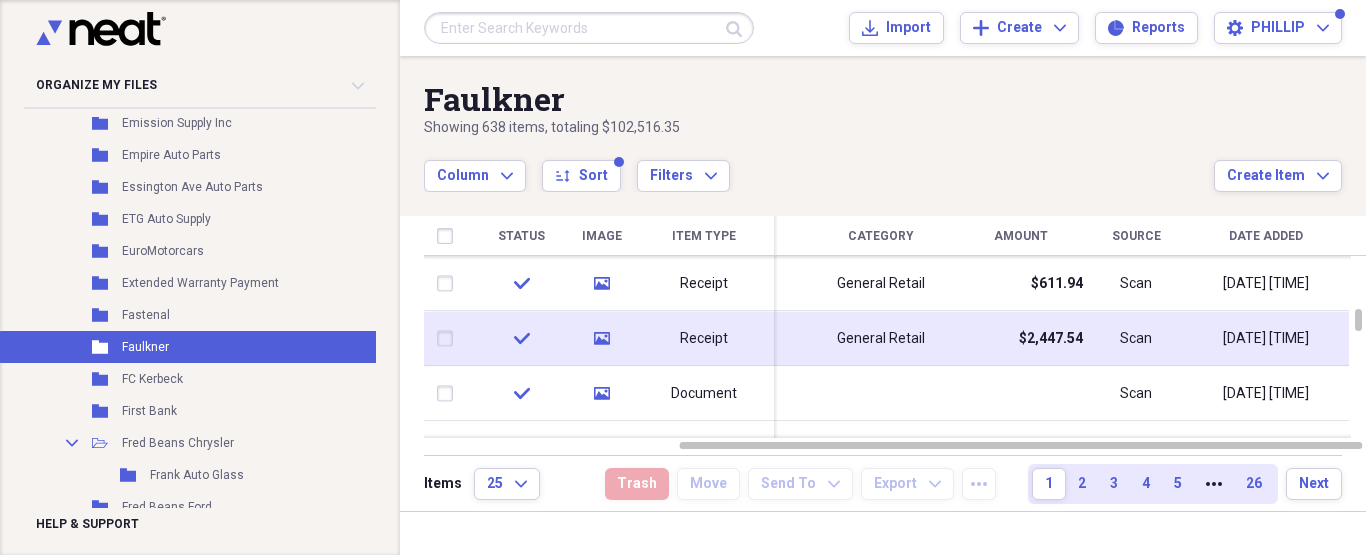 click on "$2,447.54" at bounding box center (1051, 339) 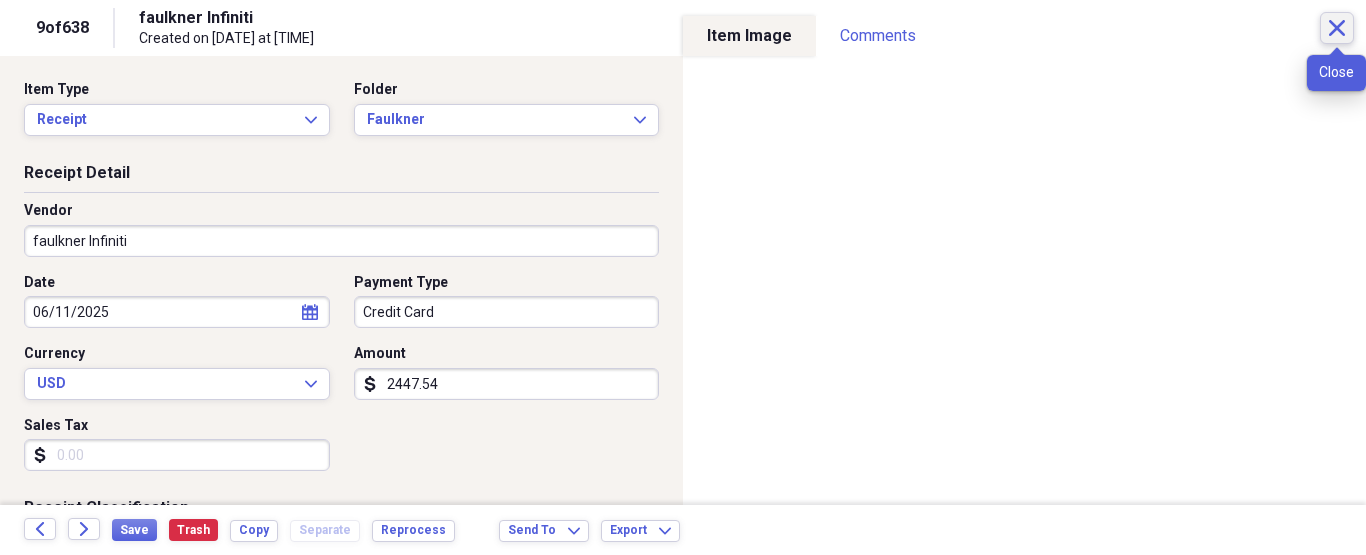 click 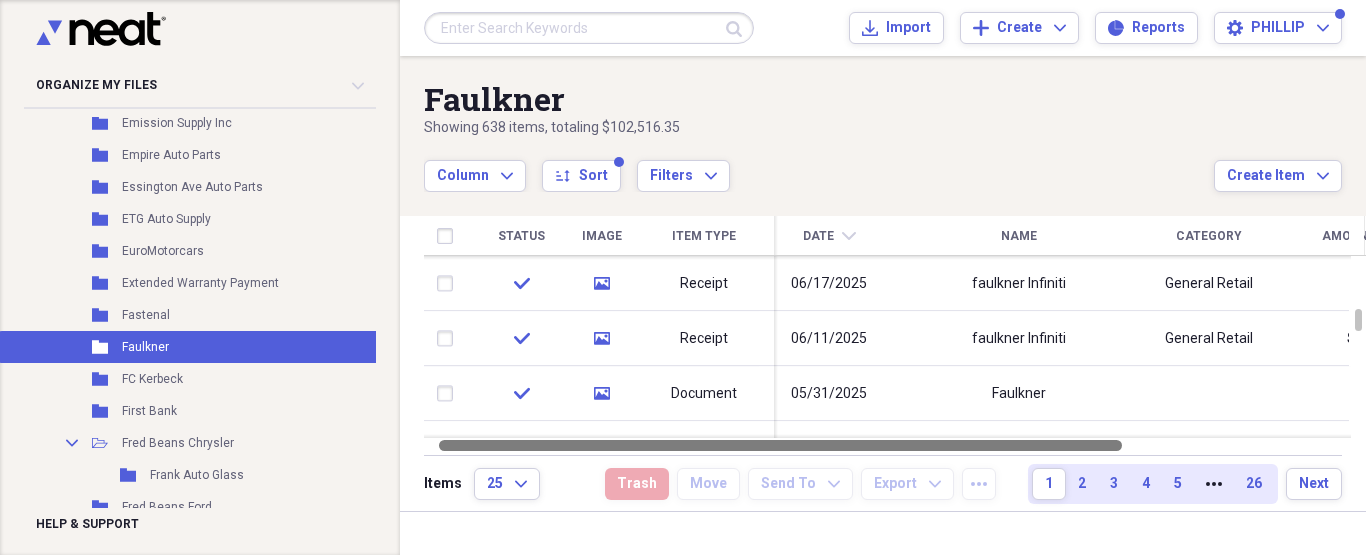 click on "[COMPANY] Showing 638 items , totaling $[PRICE] Column Expand sort Sort Filters  Expand Create Item Expand Status Image Item Type Date chevron-down Name Category Amount Source Date Added check media Receipt [DATE] [COMPANY] General Retail $[PRICE] Scan [TIME] check media Receipt [DATE] [COMPANY] General Retail $[PRICE] Scan [TIME] check media Receipt [DATE] [COMPANY] General Retail $[PRICE] Scan [TIME] check media Receipt [DATE] [COMPANY] General Retail $[PRICE] Scan [TIME] check media Receipt [DATE] [COMPANY] General Retail $[PRICE] Scan [TIME] check media Receipt [DATE] [COMPANY] General Retail $[PRICE] Scan [TIME] check media Document [DATE] [COMPANY] Scan [TIME] check media Receipt [DATE] [COMPANY] General Retail $[PRICE] Scan [TIME] check media Receipt [DATE] [COMPANY] General Retail $[PRICE] Scan [TIME] check media Receipt $[PRICE]" at bounding box center [883, 283] 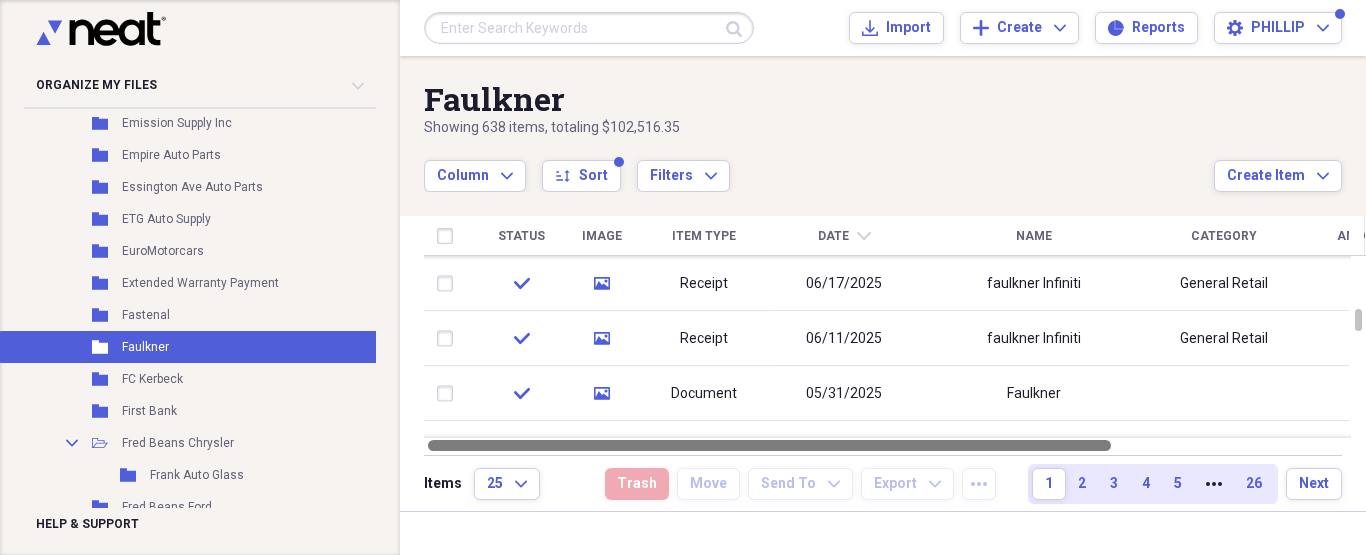 click on "Items 25 Expand Trash Move Send To Expand Export Expand more 1 2 3 4 5 More 26 Next" at bounding box center (883, 483) 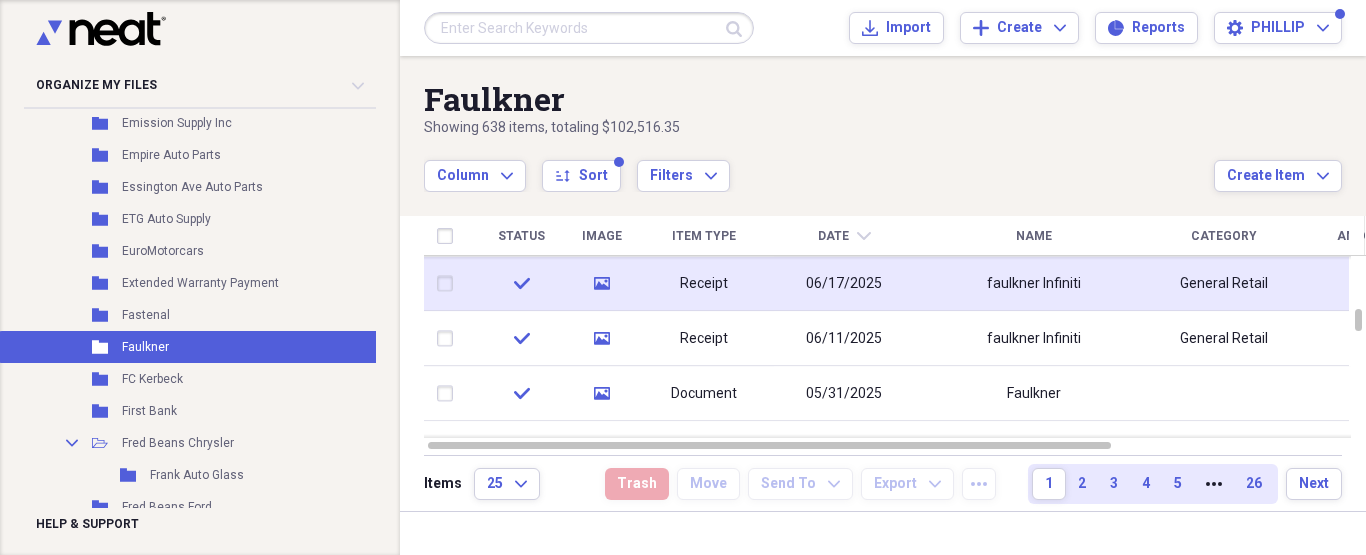 click on "faulkner Infiniti" at bounding box center (1034, 283) 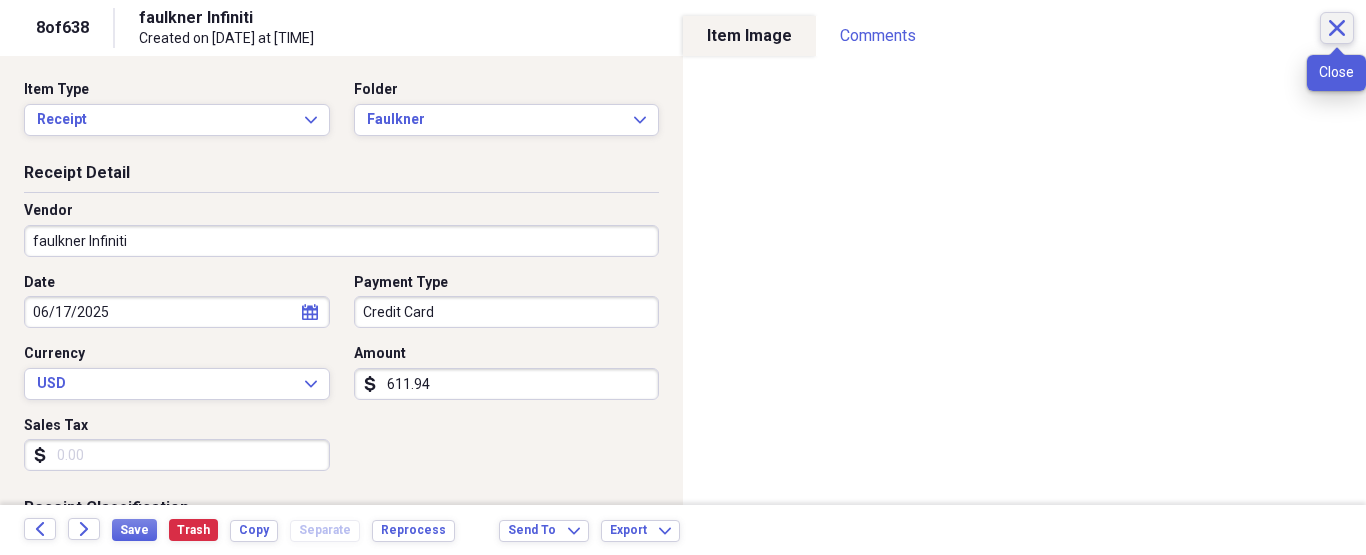 click 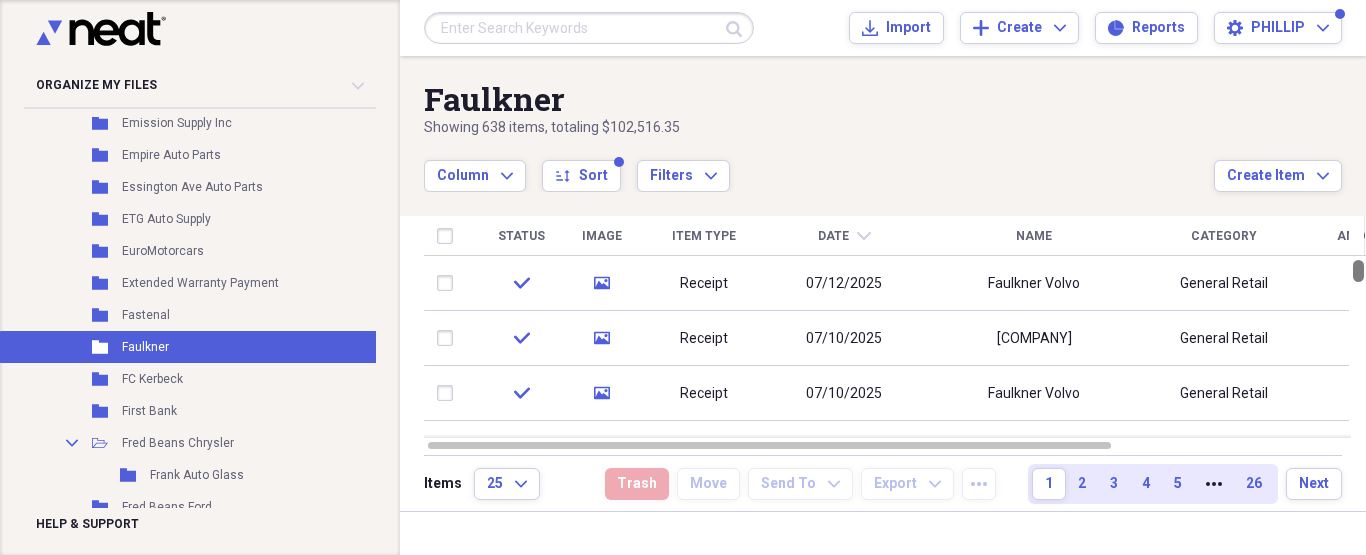 drag, startPoint x: 1358, startPoint y: 321, endPoint x: 1365, endPoint y: 236, distance: 85.28775 